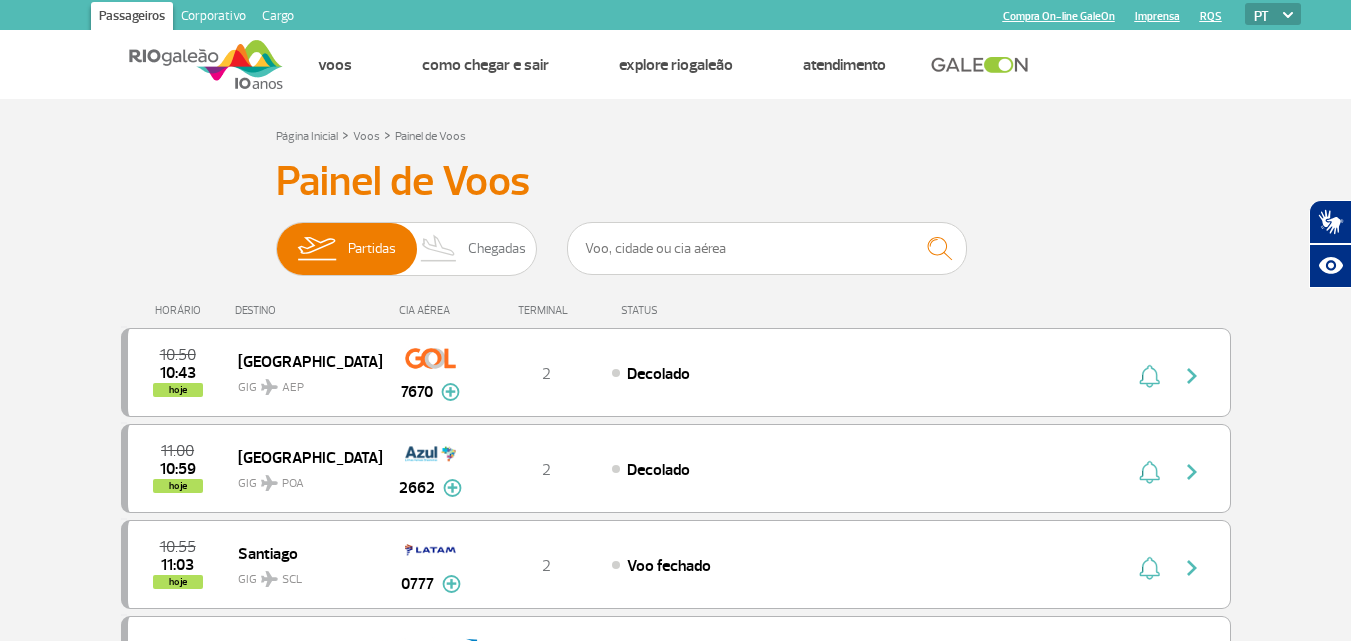 scroll, scrollTop: 0, scrollLeft: 0, axis: both 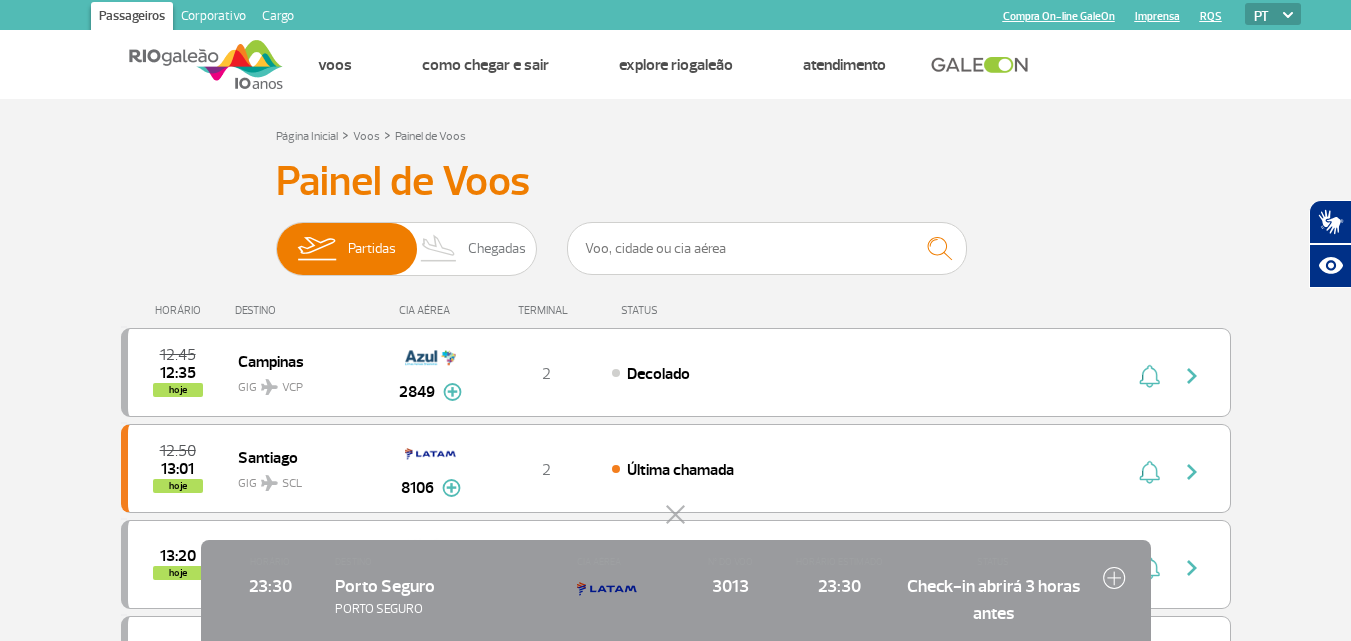click 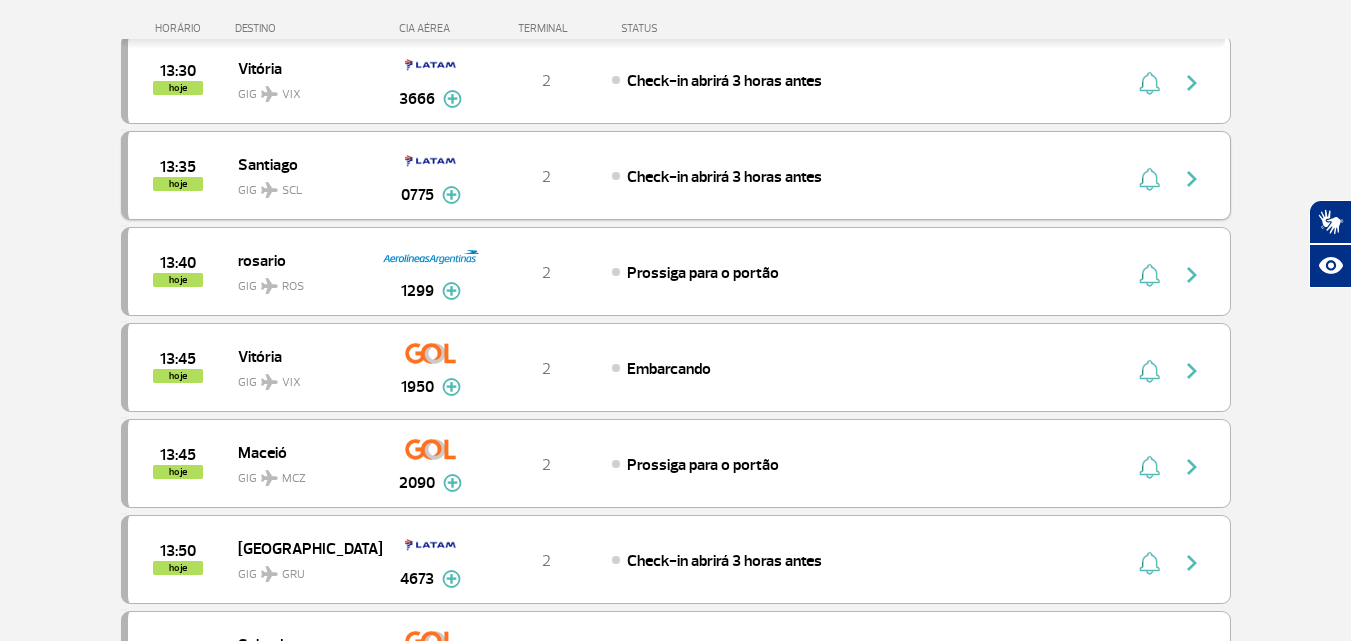 scroll, scrollTop: 600, scrollLeft: 0, axis: vertical 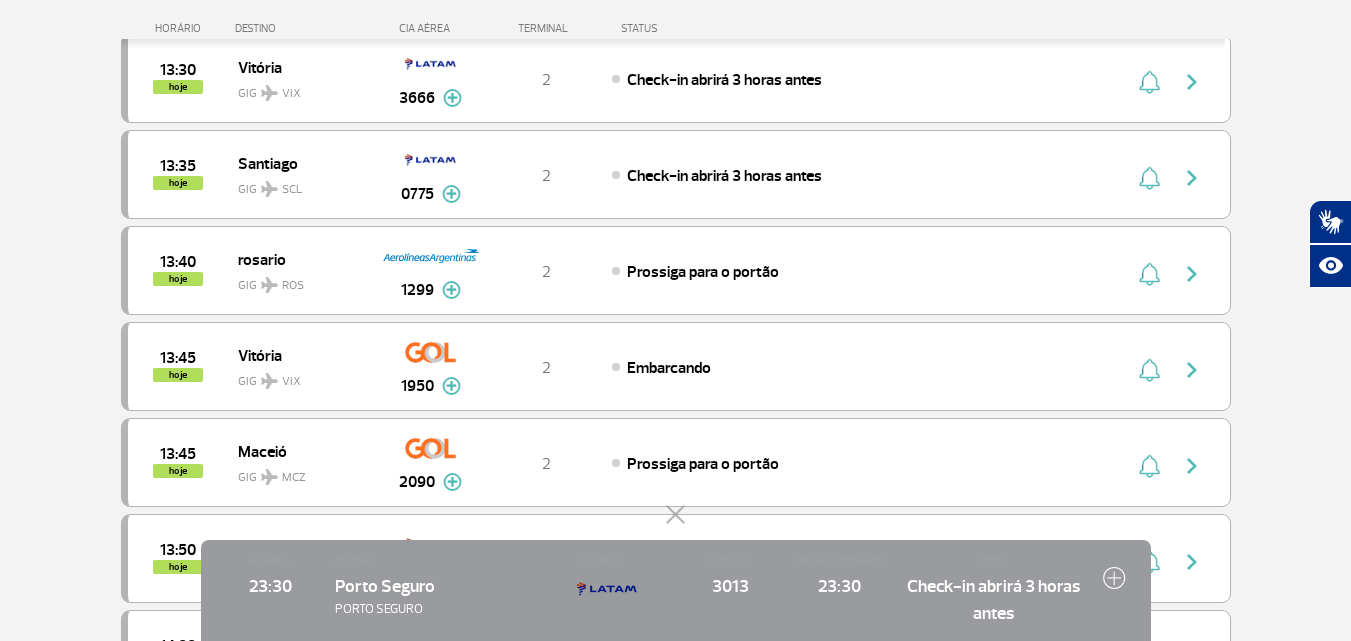 click 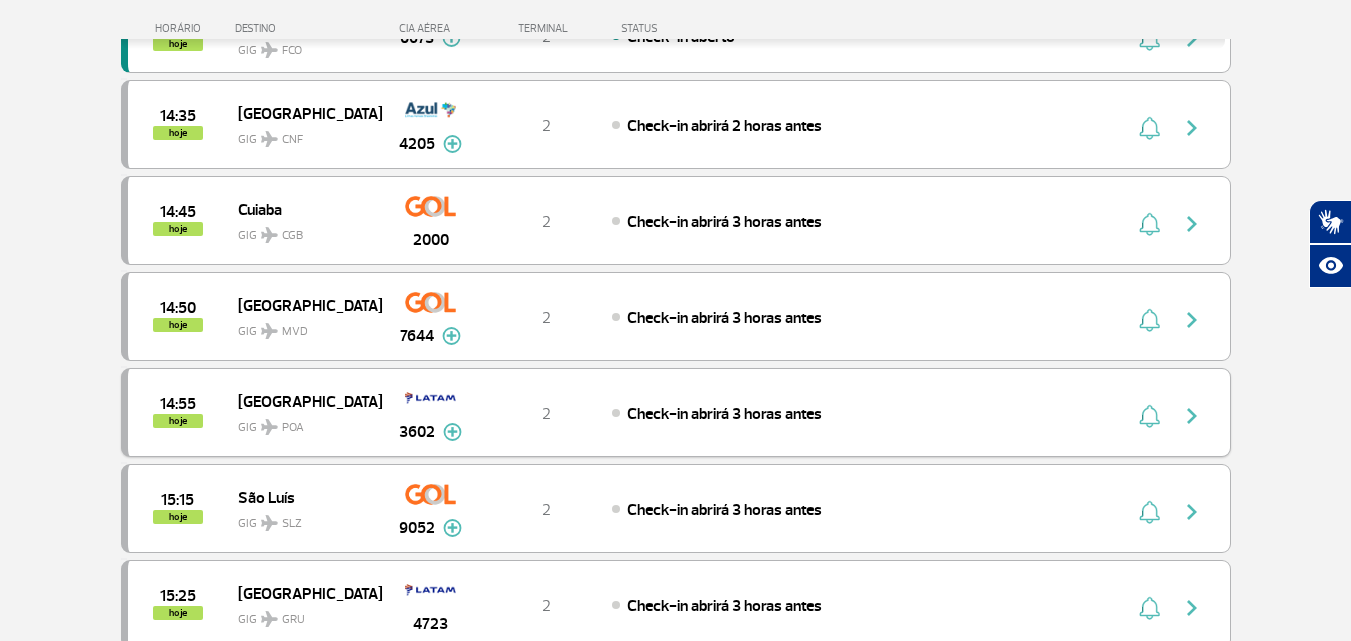 scroll, scrollTop: 1600, scrollLeft: 0, axis: vertical 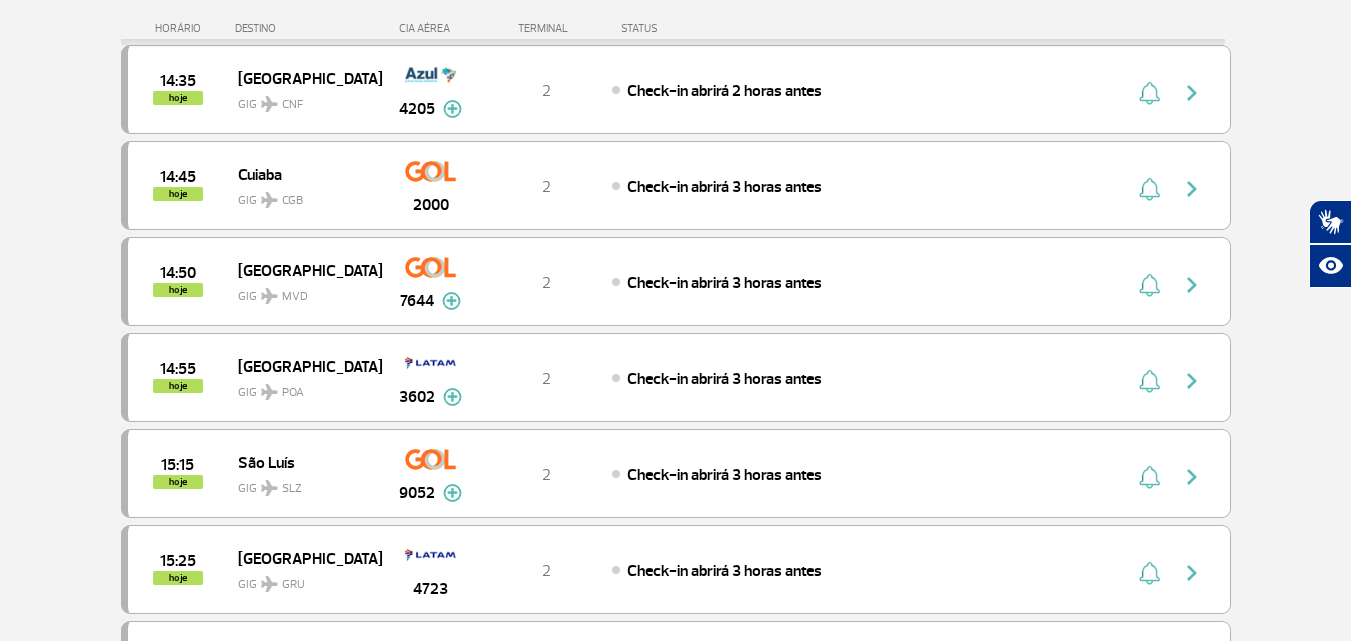 click on "Página Inicial > Voos > Painel de Voos Painel de Voos  Partidas   Chegadas  12:45 12:35 hoje Campinas GIG VCP 2849 Parcerias:  Avianca   4352   Air Canada   6516   Alitalia   6554   Alitalia   6566   COPA Airlines   7086   United Airlines   7358   United Airlines   7370  T2  Decolado  Avianca 4352 Air Canada 6516 Alitalia 6554 Alitalia 6566 COPA Airlines 7086 United Airlines 7358 United Airlines 7370 12:50 13:01 hoje Santiago GIG SCL 8106 Parcerias:  Quantas Airlines   3895   Quantas Airlines   3896   Quantas Airlines   3897   Delta Airlines   6289   Delta Airlines   6291  T2  Última chamada  Quantas Airlines 3895 Quantas Airlines 3896 Quantas Airlines 3897 Delta Airlines 6289 Delta Airlines 6291 13:20 hoje Recife GIG REC 1914 Parcerias:  Avianca   2623   COPA Airlines   3553   Emirates Airlines   3695   Emirates Airlines   3697   TAP Portugal   4122   American Airlines   7656   Aerolineas Argentinas   7692  T2  Voo fechado  Avianca 2623 COPA Airlines 3553 Emirates Airlines 3695 Emirates Airlines 3697 4122" at bounding box center [675, -270] 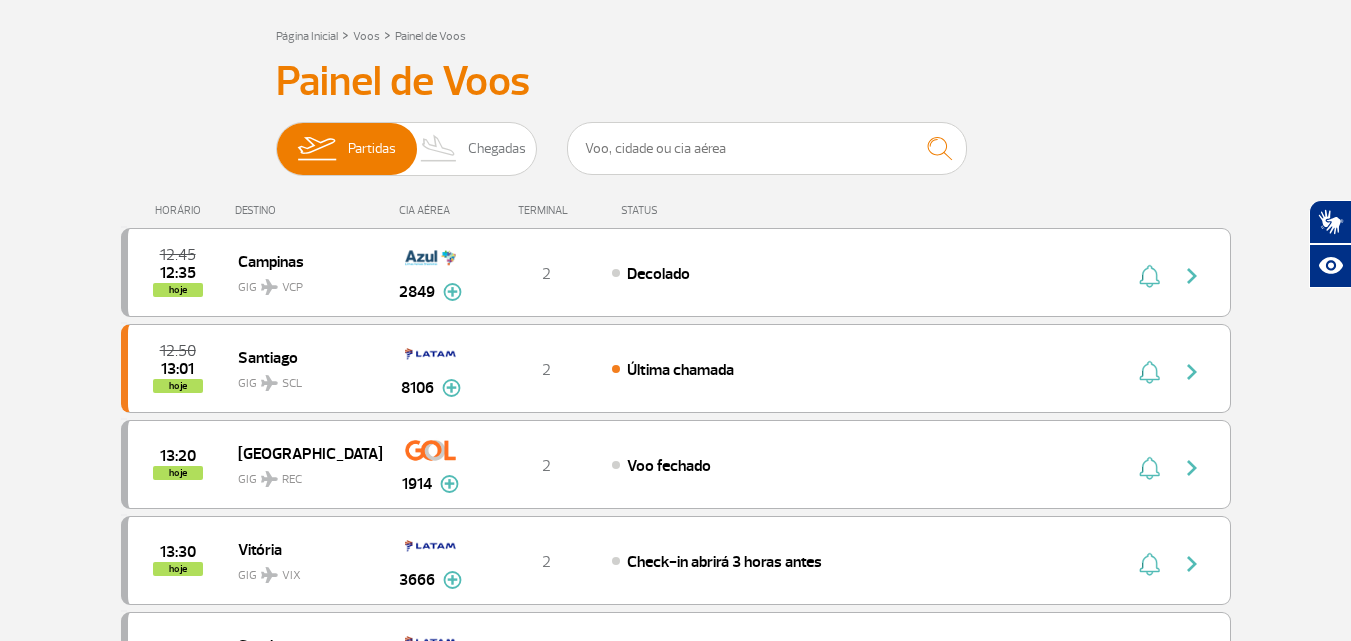 scroll, scrollTop: 0, scrollLeft: 0, axis: both 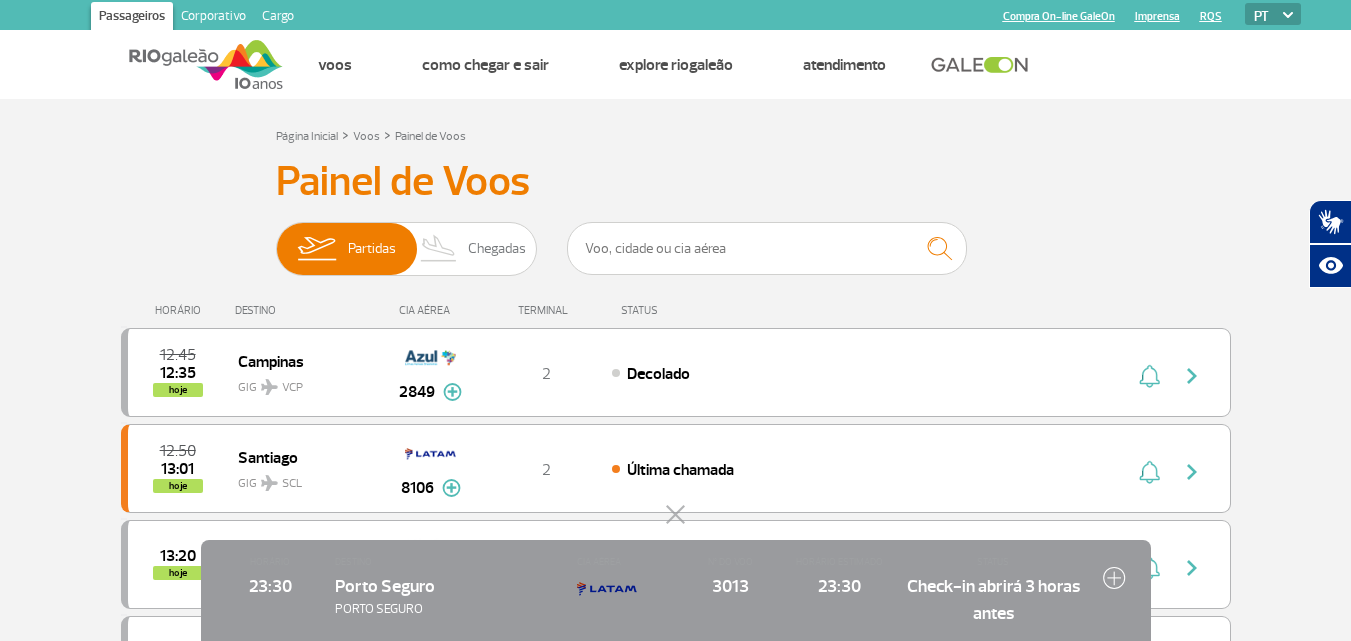 click 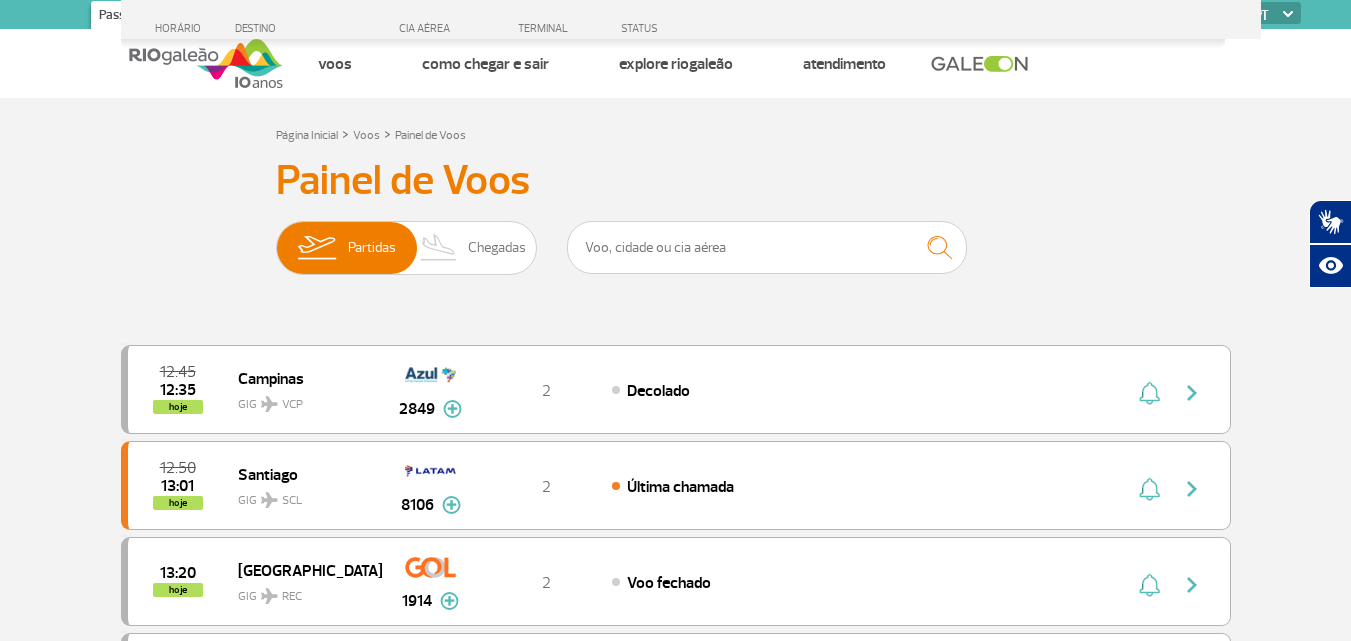 scroll, scrollTop: 0, scrollLeft: 0, axis: both 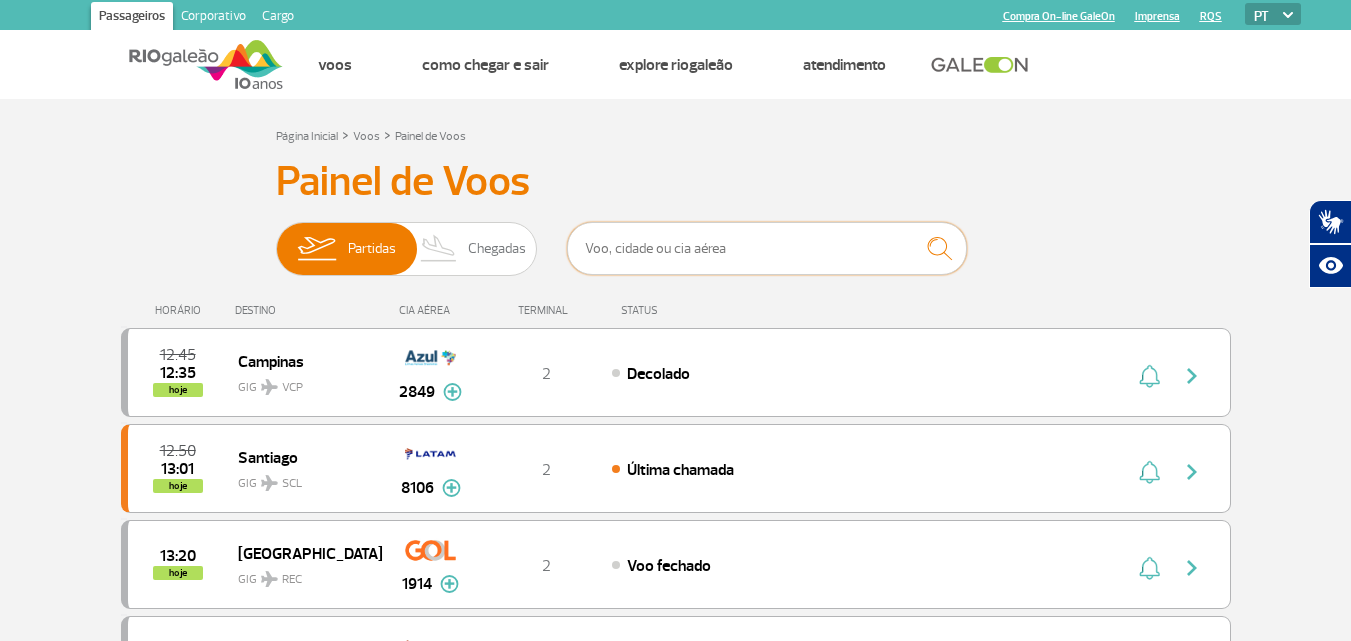 click at bounding box center [767, 248] 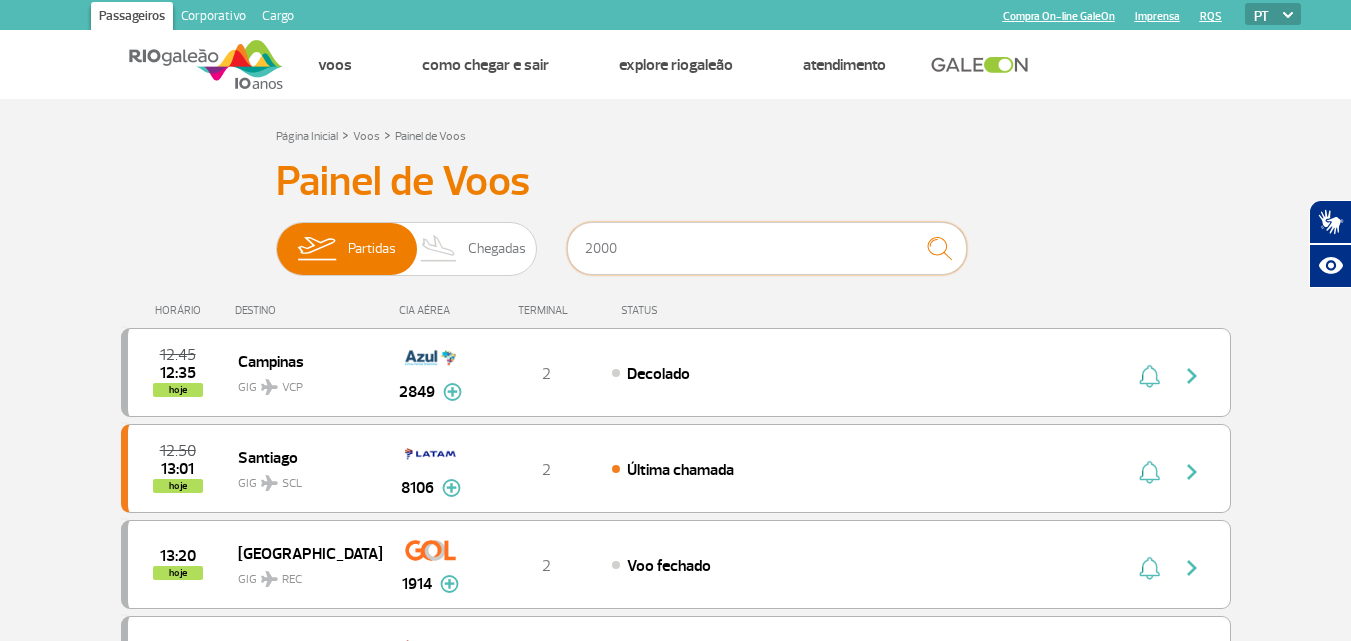 type on "2000" 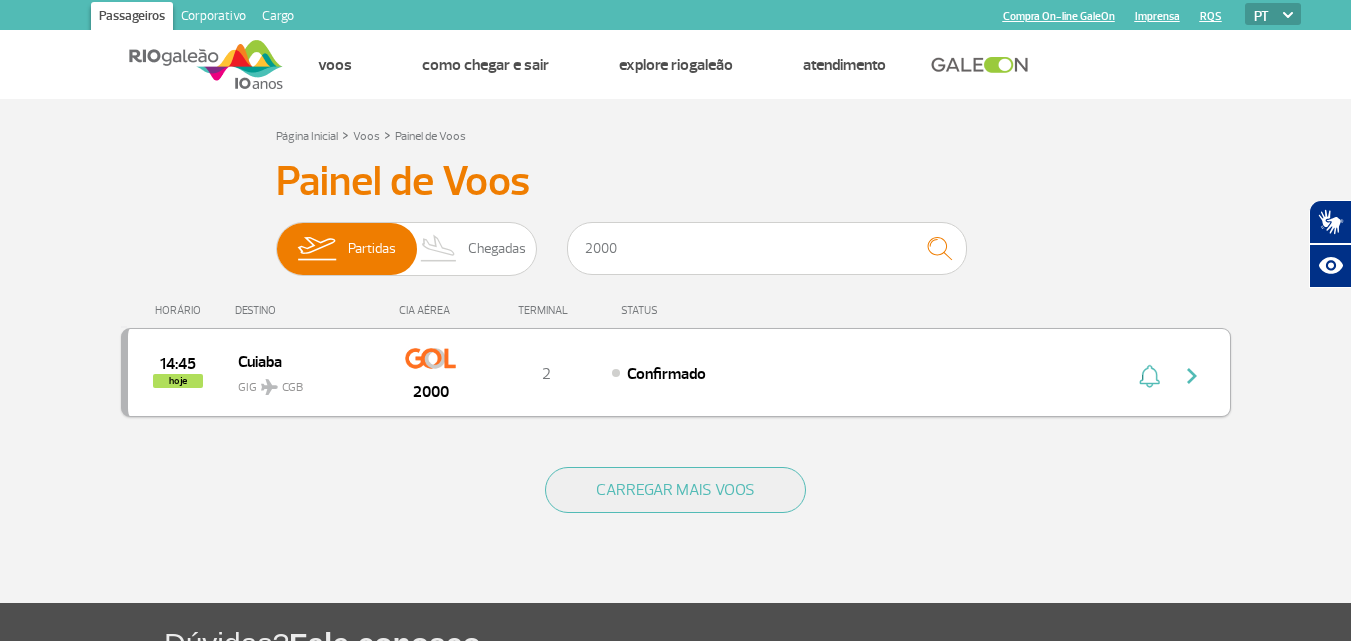 click on "Confirmado" at bounding box center (832, 373) 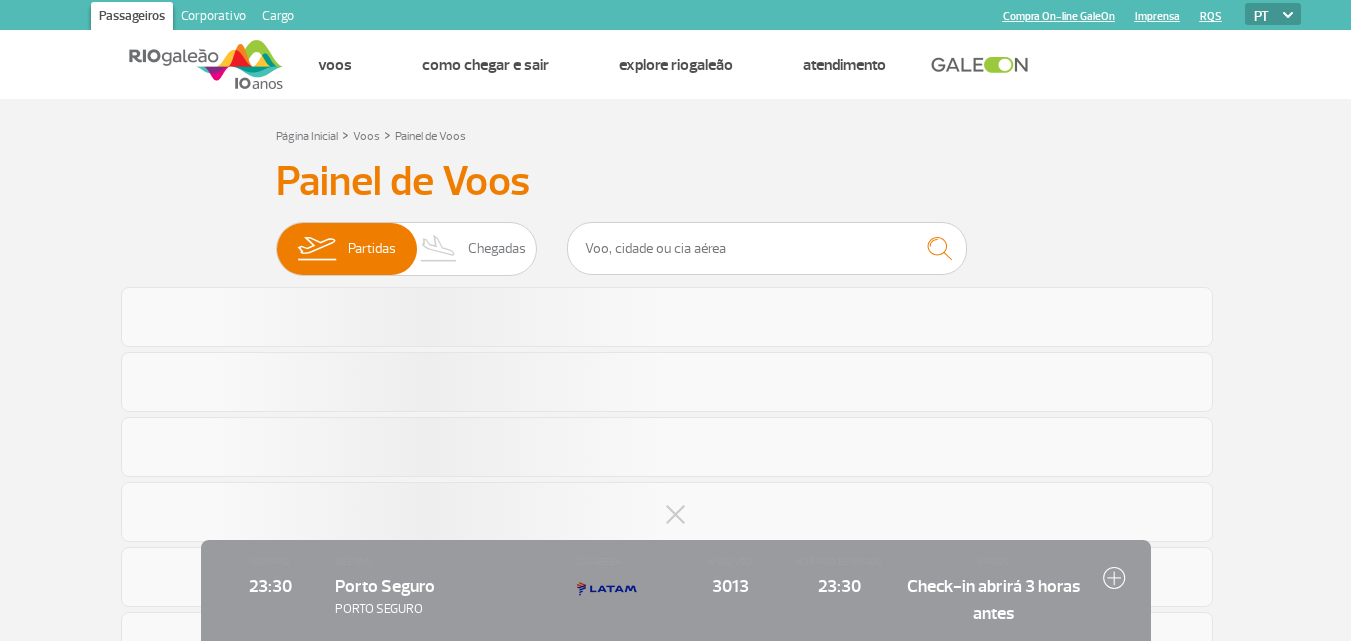 scroll, scrollTop: 0, scrollLeft: 0, axis: both 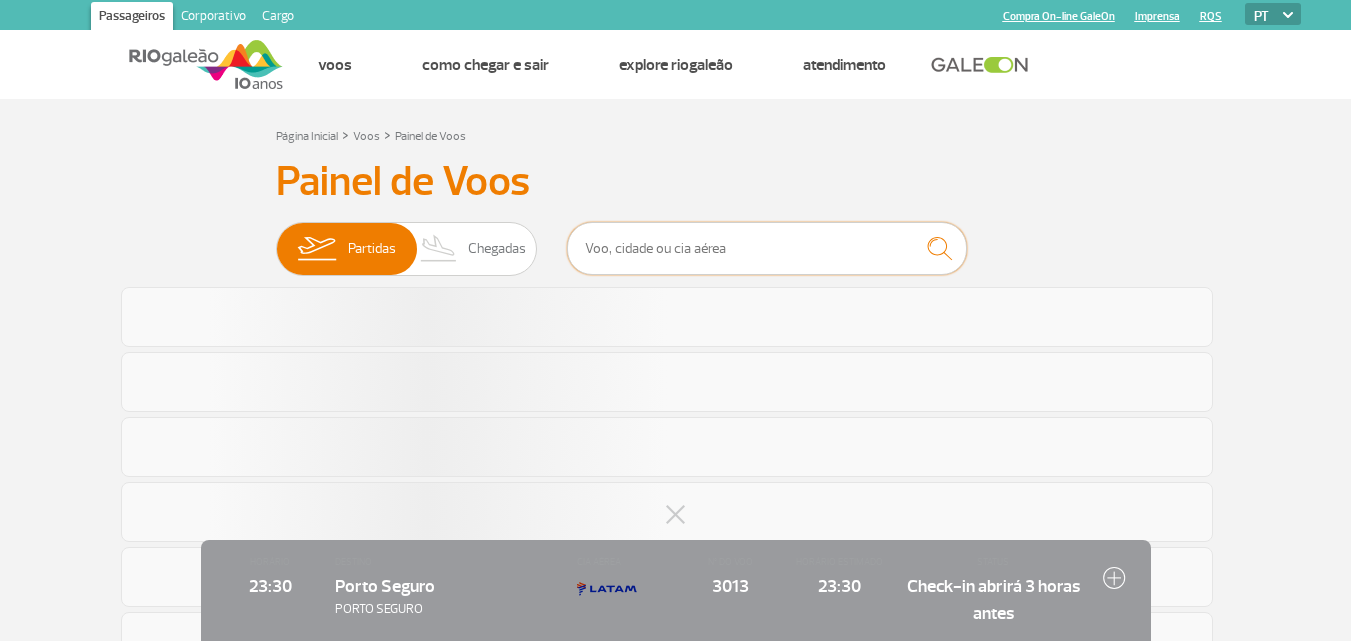click at bounding box center [767, 248] 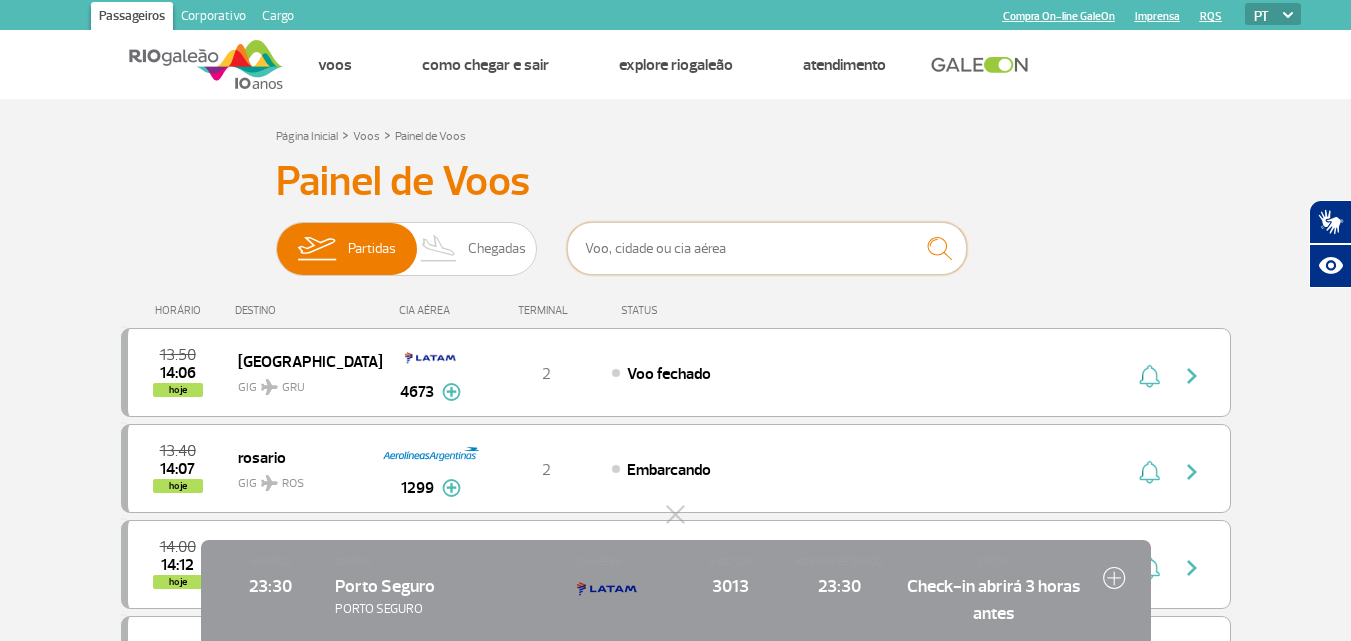 scroll, scrollTop: 0, scrollLeft: 0, axis: both 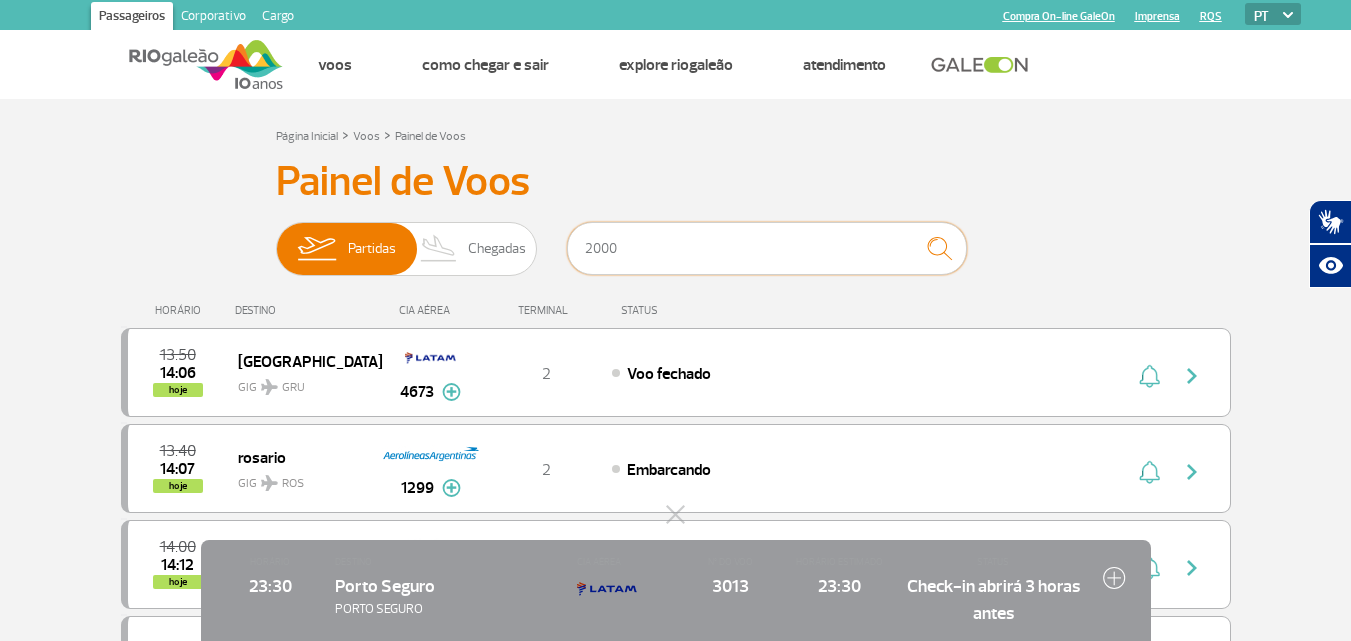 type on "2000" 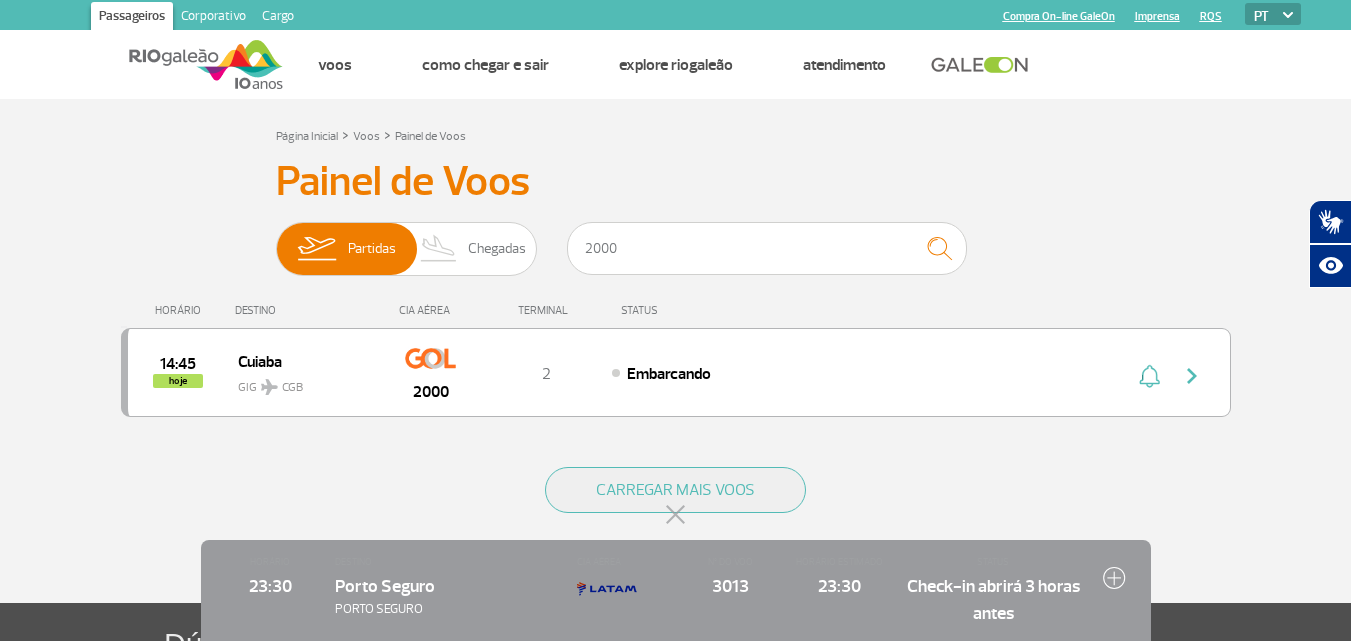 click 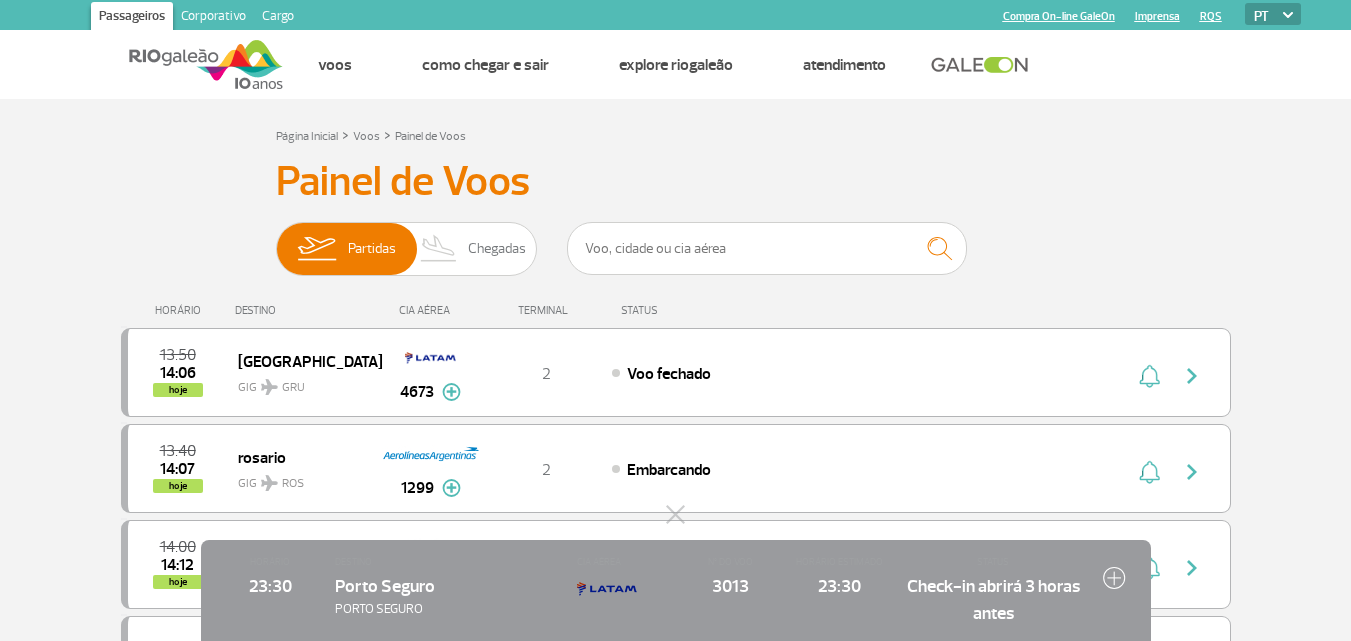 scroll, scrollTop: 0, scrollLeft: 0, axis: both 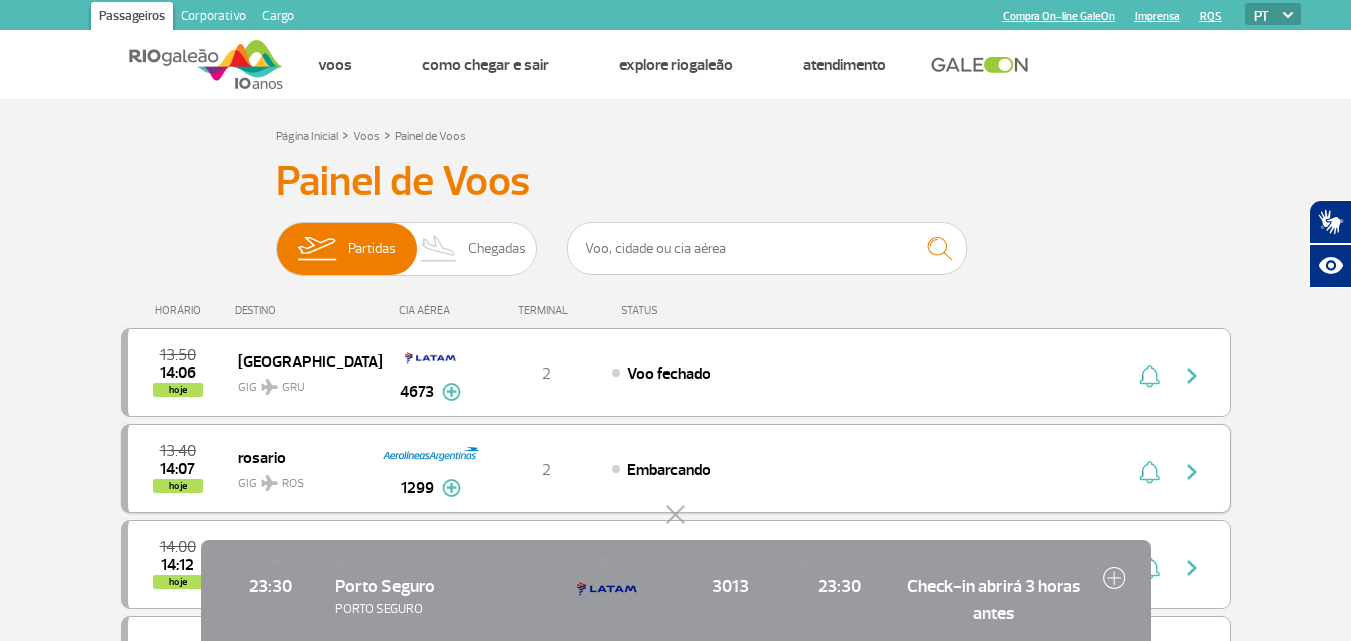 click 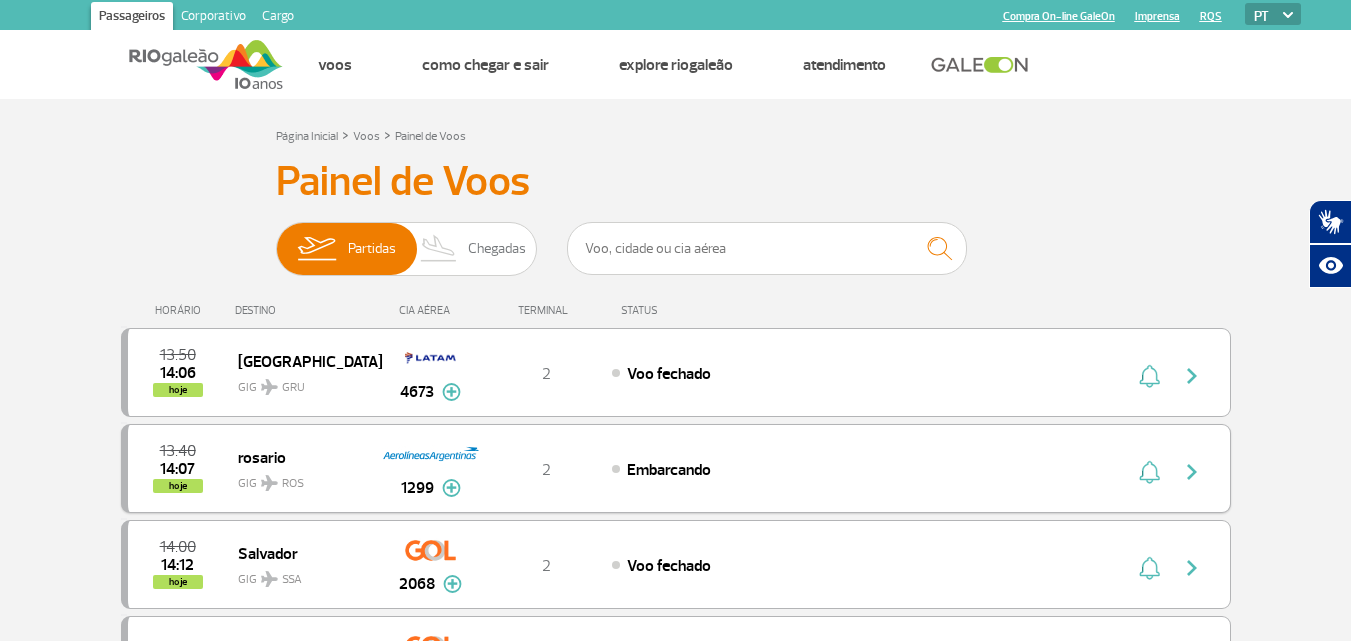 type 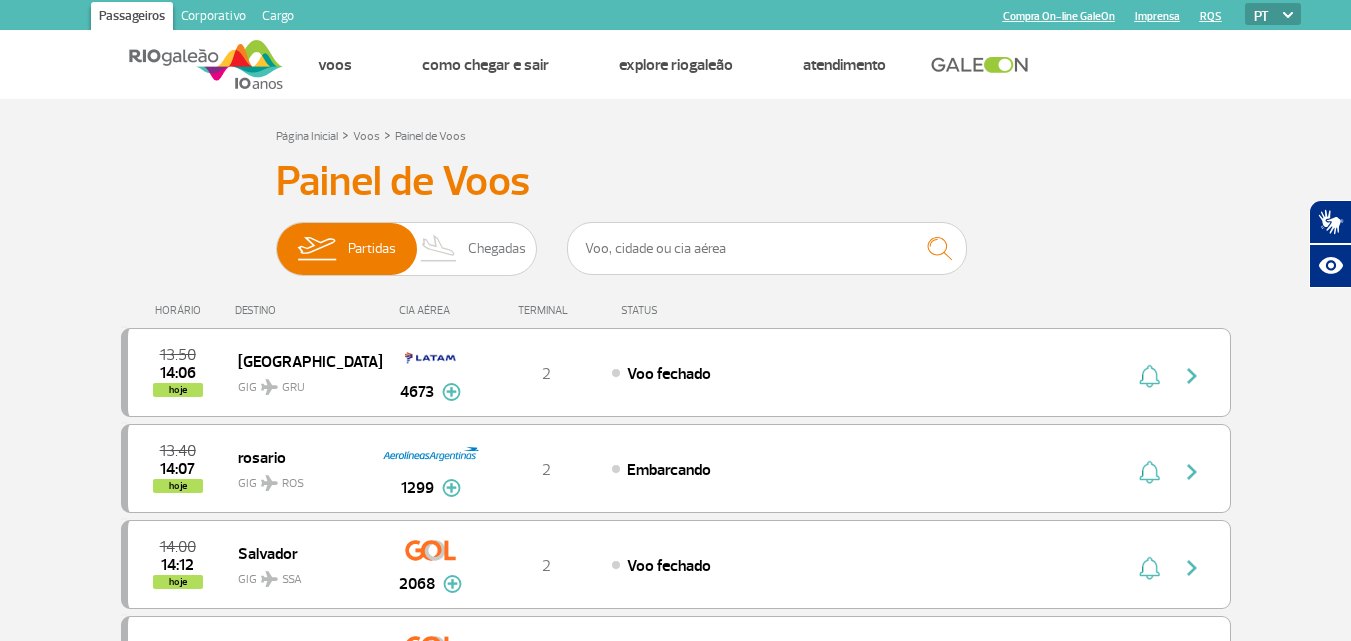click on "Página Inicial > Voos > Painel de Voos Painel de Voos  Partidas   Chegadas  13:50 14:06 hoje São Paulo GIG GRU 4673 Parcerias:  Lufthansa   4652   Qatar Airways   4836   Qatar Airways   5125   Delta Airlines   6119   Delta Airlines   6135   Delta Airlines   6145   Qatar Airways   7293   Qatar Airways   7296  T2  Voo fechado  Lufthansa 4652 Qatar Airways 4836 Qatar Airways 5125 Delta Airlines 6119 Delta Airlines 6135 Delta Airlines 6145 Qatar Airways 7293 Qatar Airways 7296 13:40 14:07 hoje rosario GIG ROS 1299 Parcerias:  GOL Transportes Aereos   3061  T2  Embarcando  GOL Transportes Aereos 3061 14:00 14:12 hoje Salvador GIG SSA 2068 Parcerias:  Air France   2031   Air Europa Lineas Aereas S.A.U.   2601   Air Europa Lineas Aereas S.A.U.   2658   Azul Linhas Aéreas   3048   COPA Airlines   3595   Emirates Airlines   3699   TAP Portugal   4000   TAP Portugal   4014   TAP Portugal   4127   TAP Portugal   4177   Avianca   4608   American Airlines   7677   American Airlines   7697   KLM Royal Dutch Airlines  T2" at bounding box center [675, 1256] 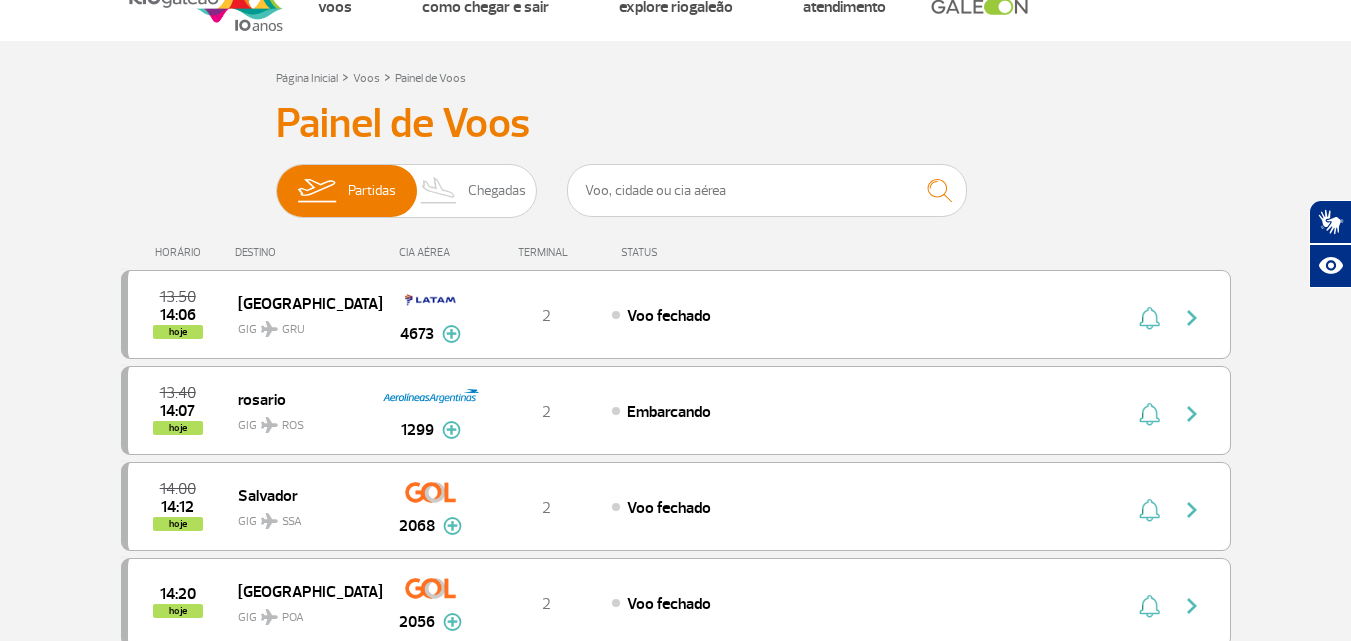 scroll, scrollTop: 0, scrollLeft: 0, axis: both 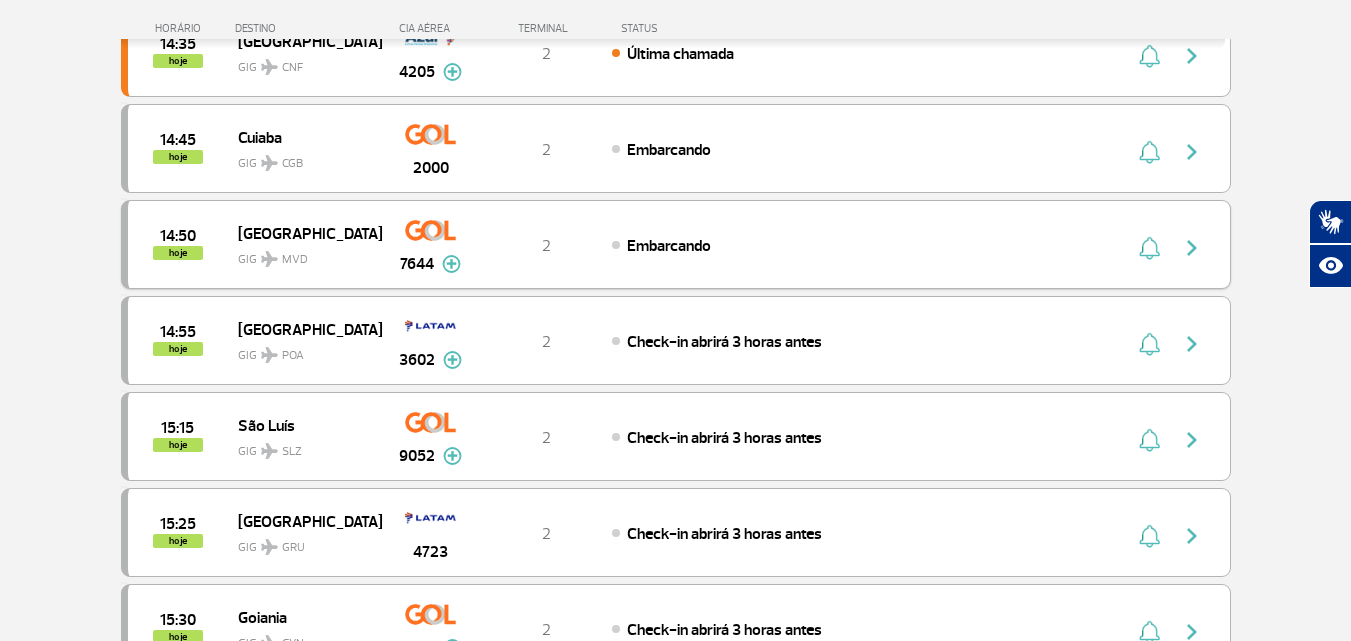 drag, startPoint x: 344, startPoint y: 261, endPoint x: 144, endPoint y: 265, distance: 200.04 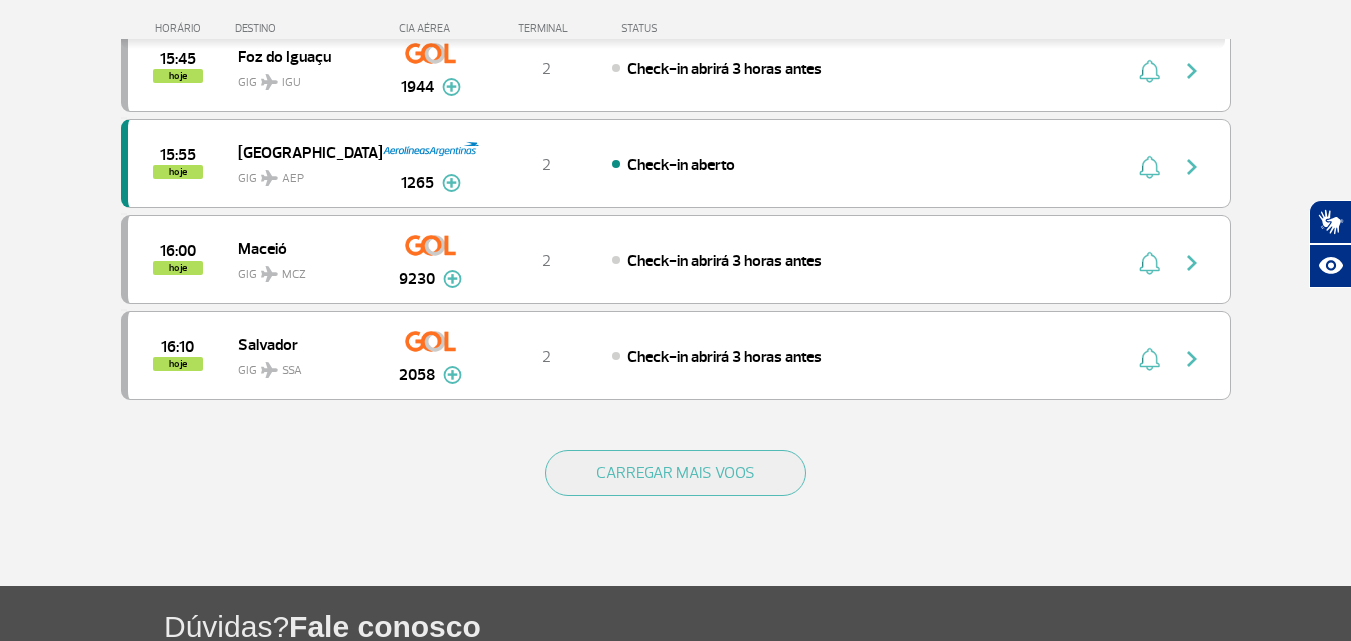 scroll, scrollTop: 1900, scrollLeft: 0, axis: vertical 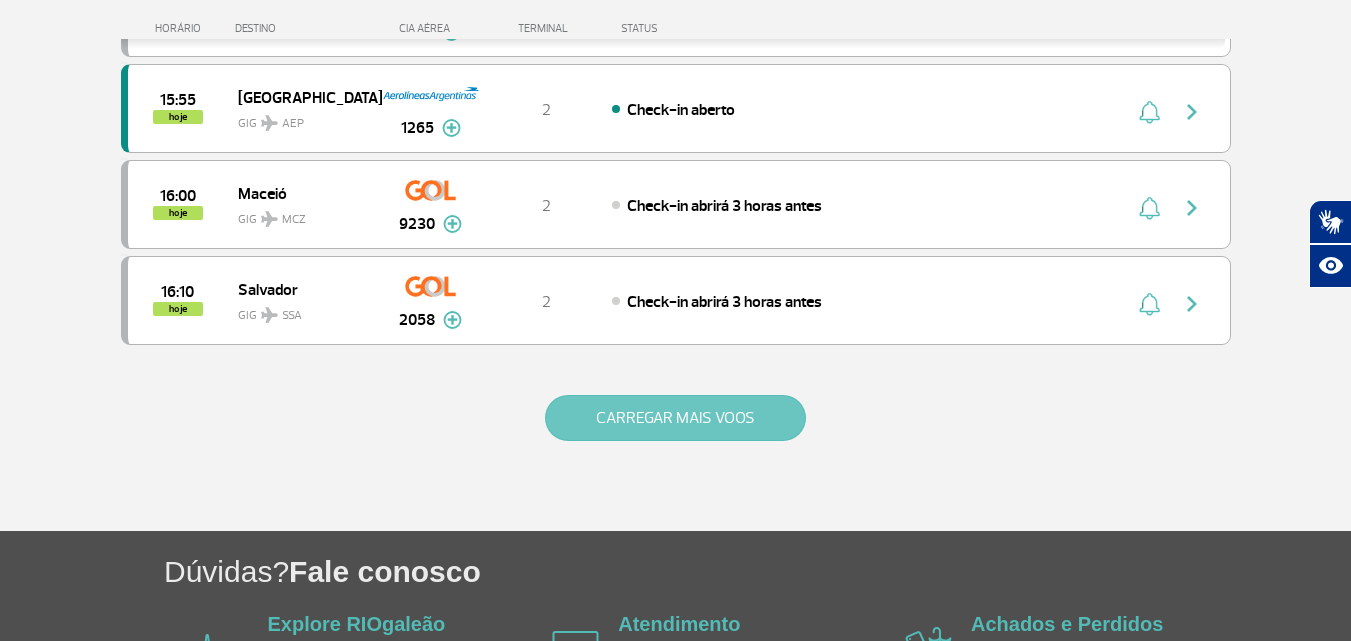click on "CARREGAR MAIS VOOS" at bounding box center [675, 418] 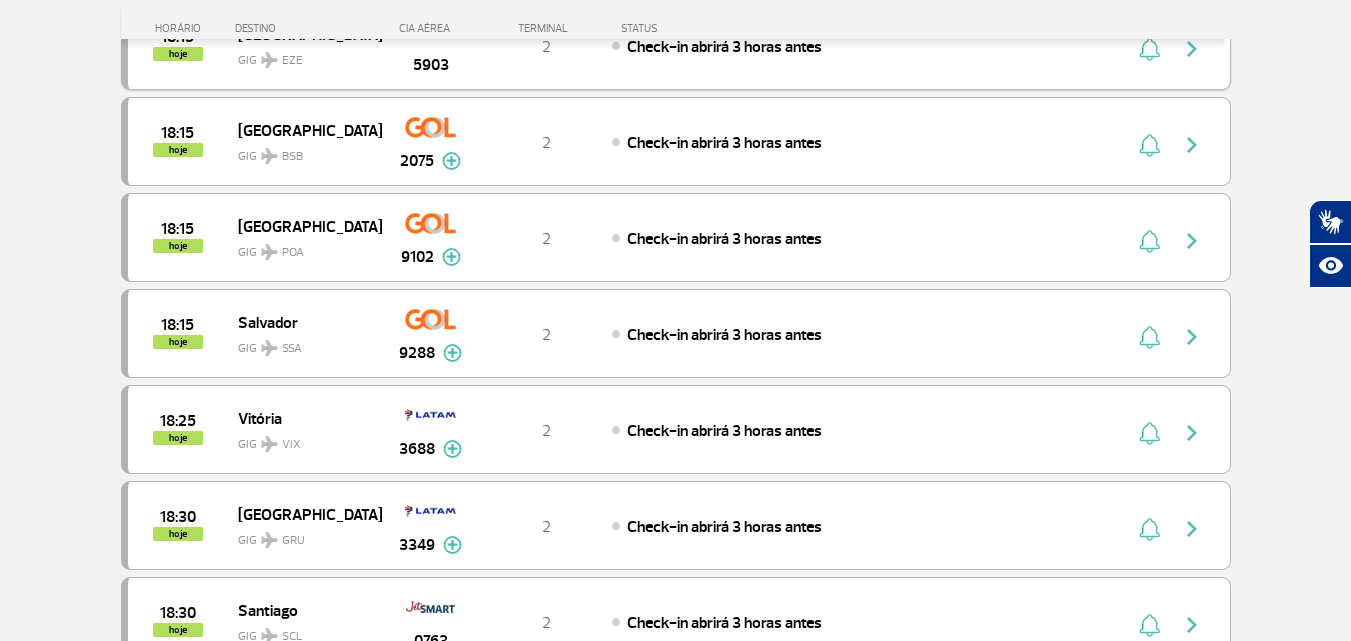 scroll, scrollTop: 3500, scrollLeft: 0, axis: vertical 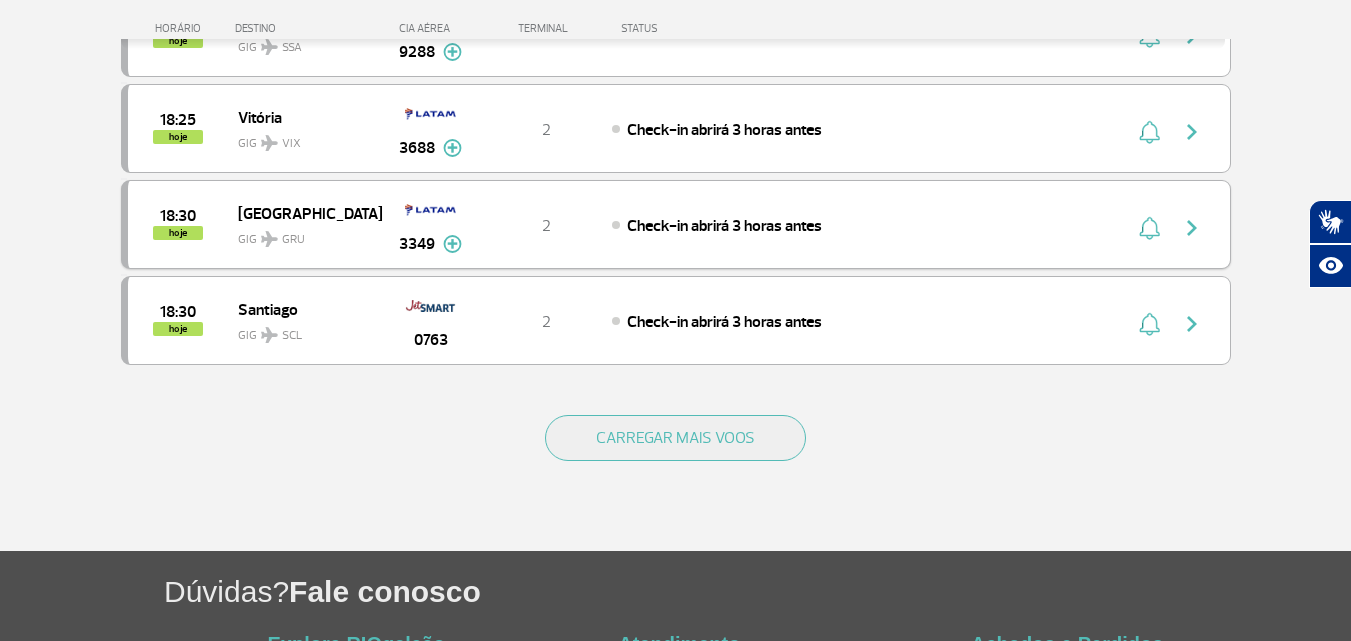 click on "CARREGAR MAIS VOOS" at bounding box center (675, 438) 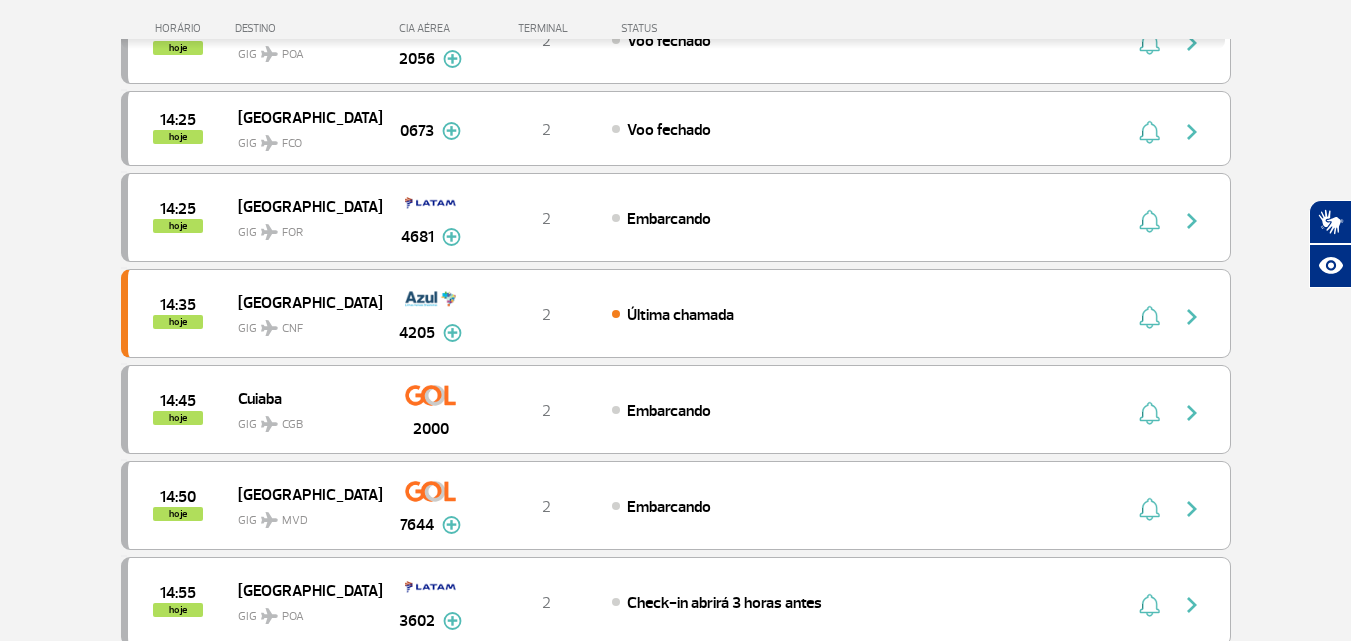 scroll, scrollTop: 0, scrollLeft: 0, axis: both 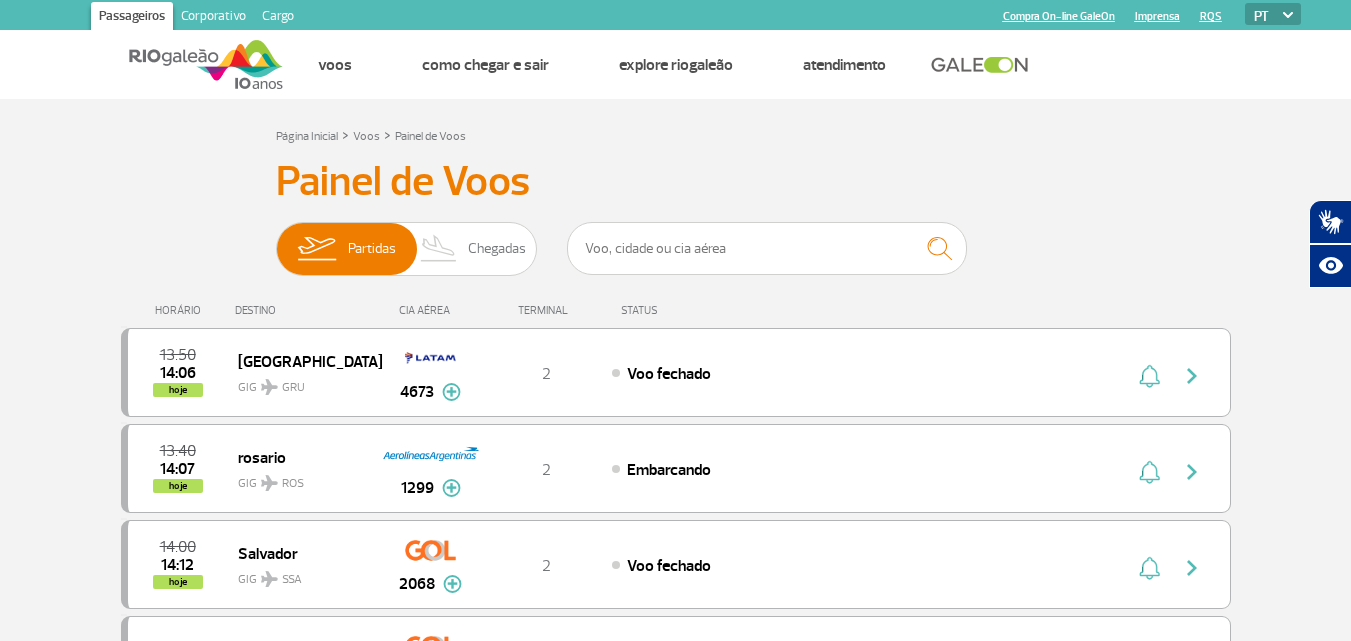 type 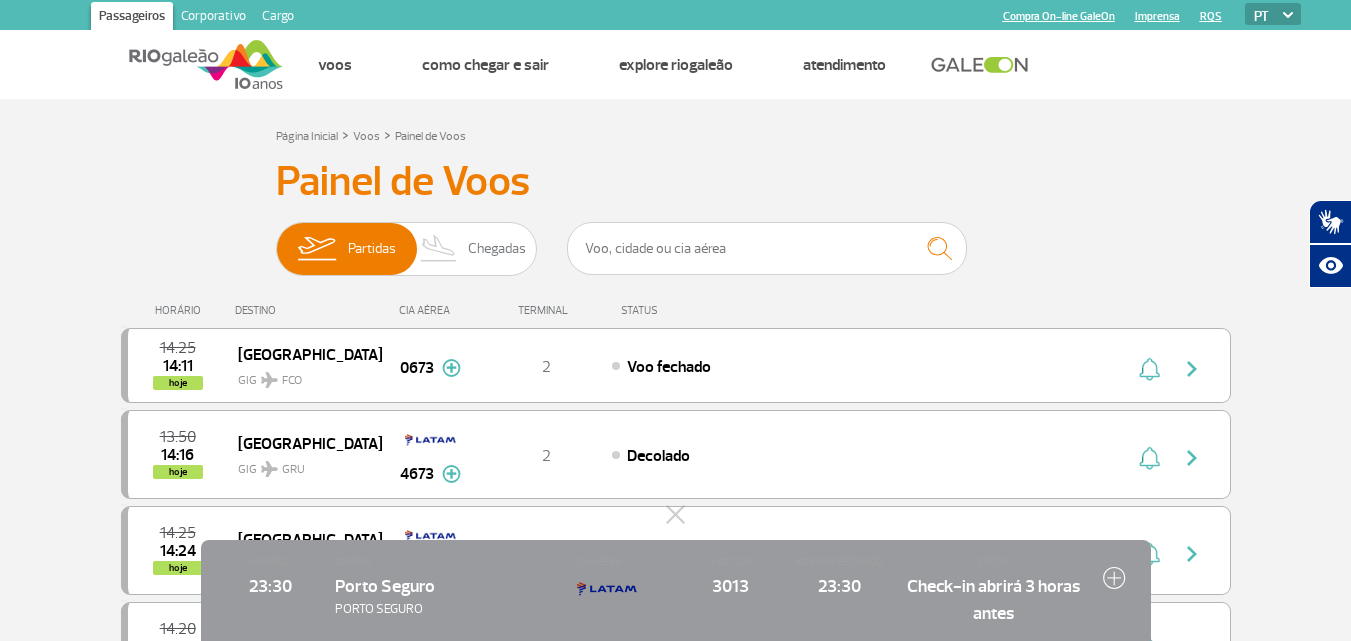 scroll, scrollTop: 0, scrollLeft: 0, axis: both 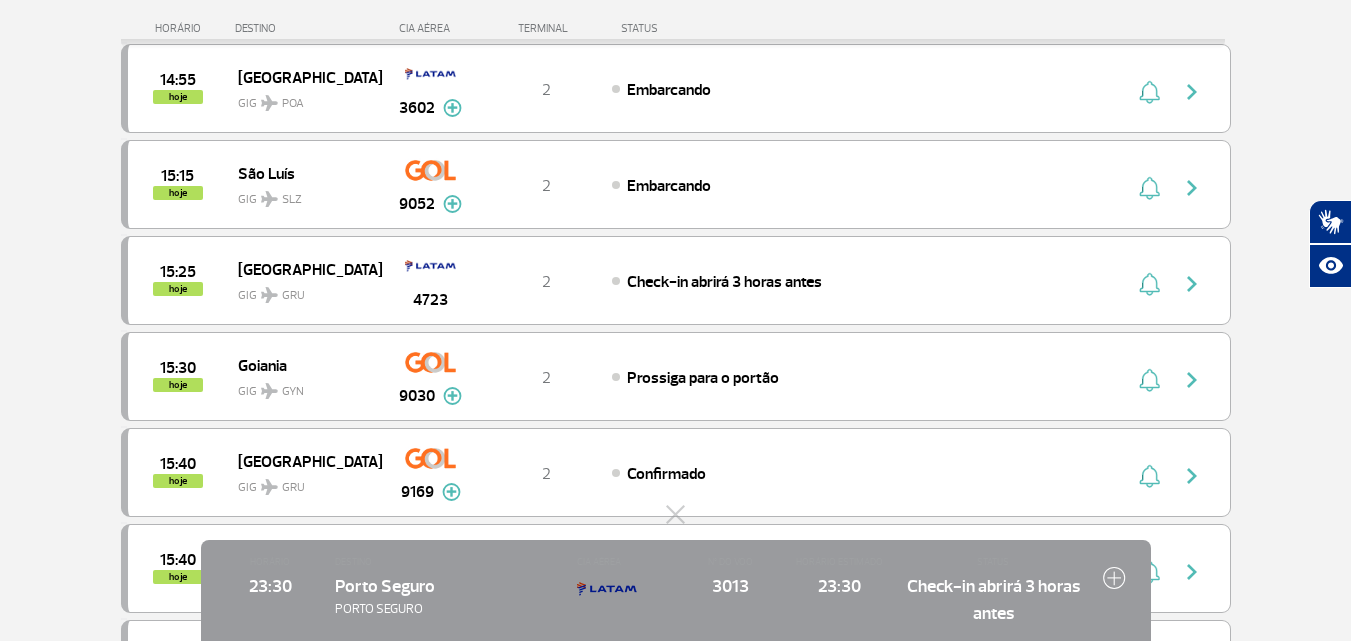 click on "14:25 14:11 hoje Roma GIG  FCO 0673 2  Voo fechado  Parcerias:  Lufthansa   5241   Austrian Airlines   6698  13:50 14:16 hoje [GEOGRAPHIC_DATA] GIG  GRU 4673 2  Decolado  Parcerias:  Lufthansa   4652   Qatar Airways   4836   Qatar Airways   5125   Delta Airlines   6119   Delta Airlines   6135   Delta Airlines   6145   Qatar Airways   7293   Qatar Airways   7296  14:25 14:24 hoje Fortaleza GIG  FOR 4681 2  Decolado  Parcerias:  Delta Airlines   6263   Aerolineas Argentinas   8033   Aerolineas [GEOGRAPHIC_DATA]   8087  14:20 14:28 hoje [GEOGRAPHIC_DATA]  POA 2056 2  Voo fechado  Parcerias:  COPA Airlines   3508   COPA Airlines   3509   COPA Airlines   3535   COPA Airlines   3536   COPA Airlines   3624   TAP Portugal   4138   TAP Portugal   4145   Avianca   4601   American Airlines   7707  14:35 14:34 hoje [GEOGRAPHIC_DATA] GIG  CNF 4205 2  Voo fechado  Parcerias:  Avianca   4367   TAP Portugal   5409   TAP Portugal   5436   Air Canada   6510   Alitalia   6510   Alitalia   6524   COPA Airlines   7068   United Airlines   7332  CGB" at bounding box center [676, 334] 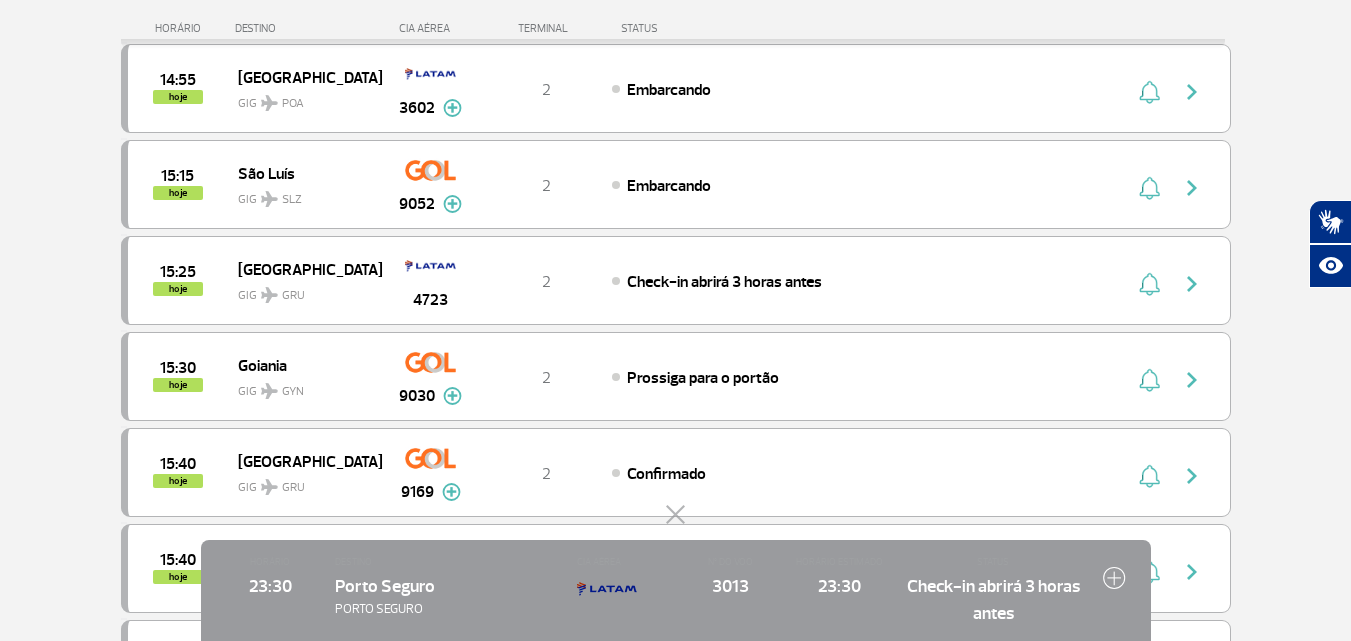 click 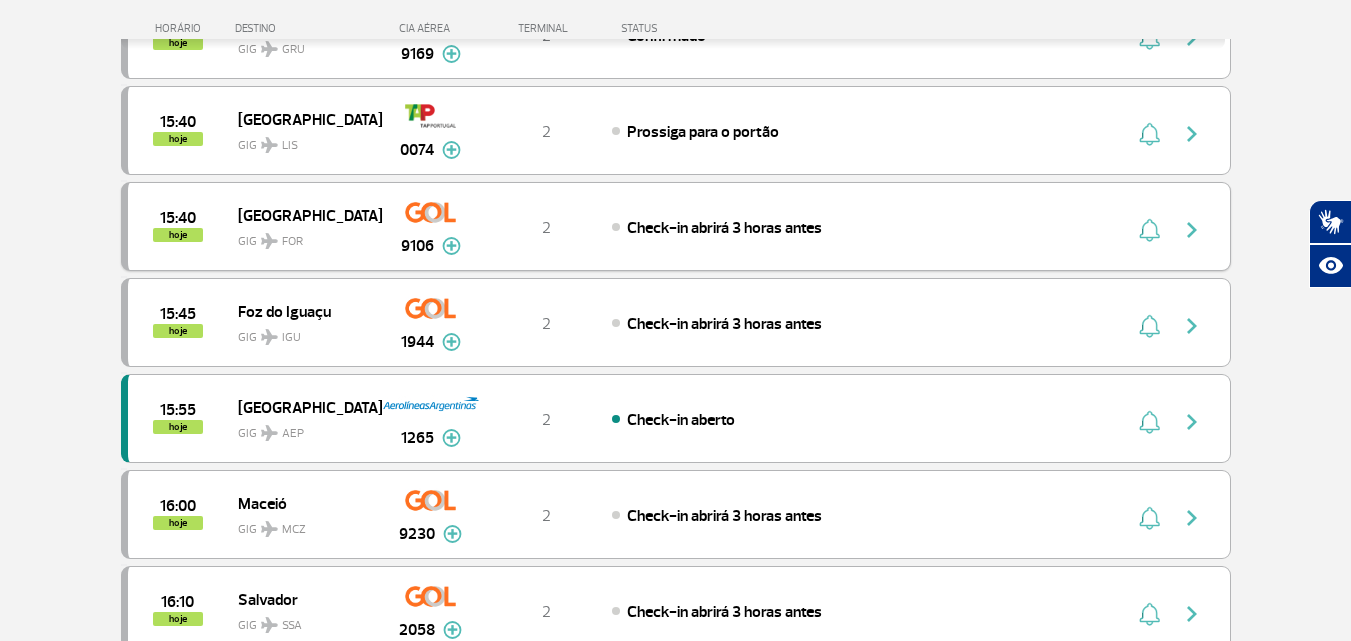 scroll, scrollTop: 1400, scrollLeft: 0, axis: vertical 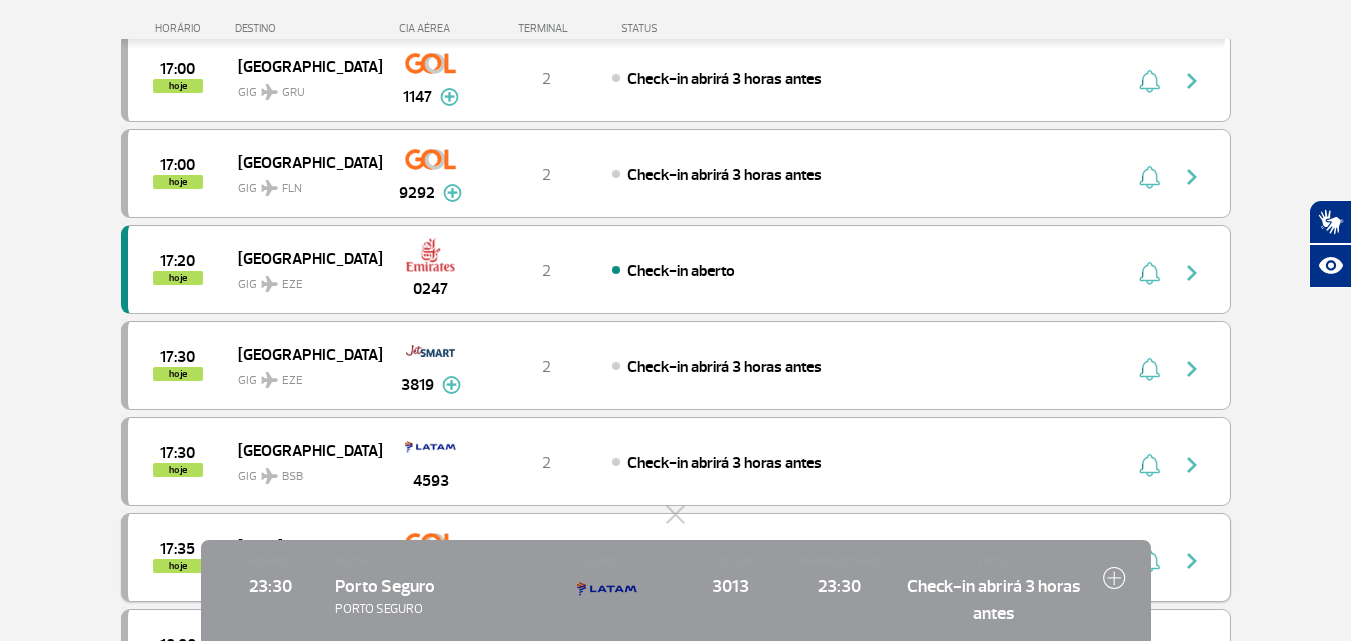 click on "17:35 hoje [DATE] GIG  NAT 9286 2  Confirmado  Parcerias:  COPA Airlines   3529" at bounding box center (676, 557) 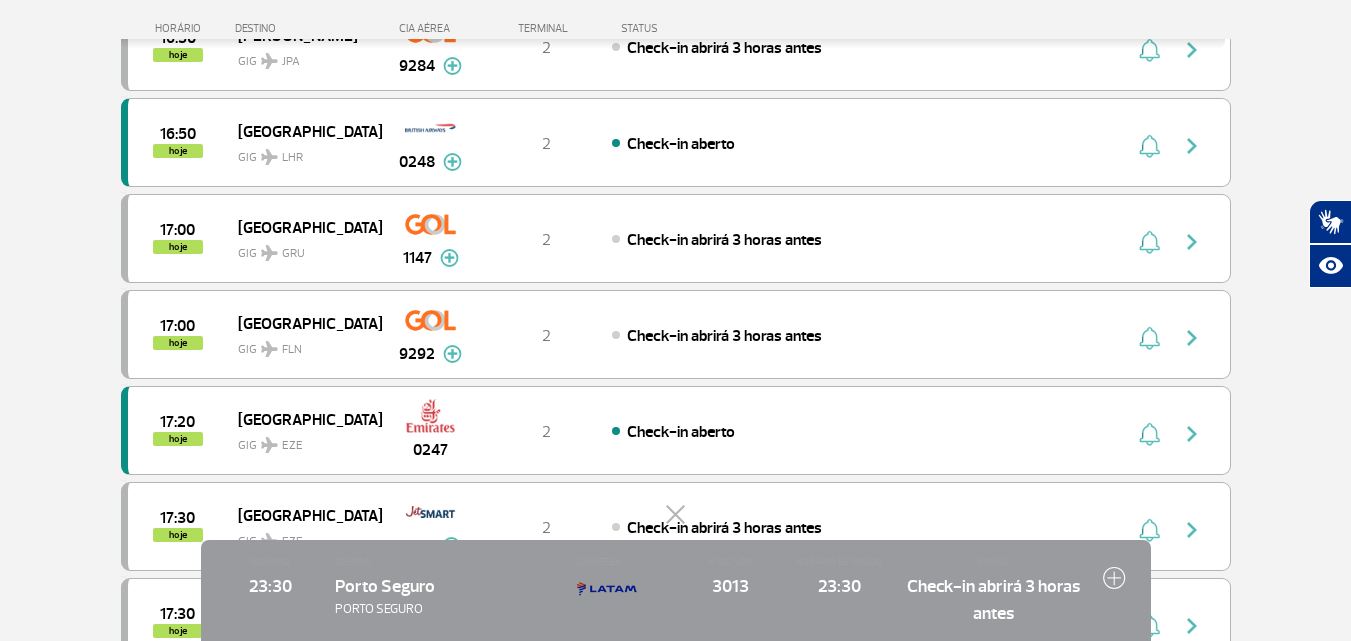 click 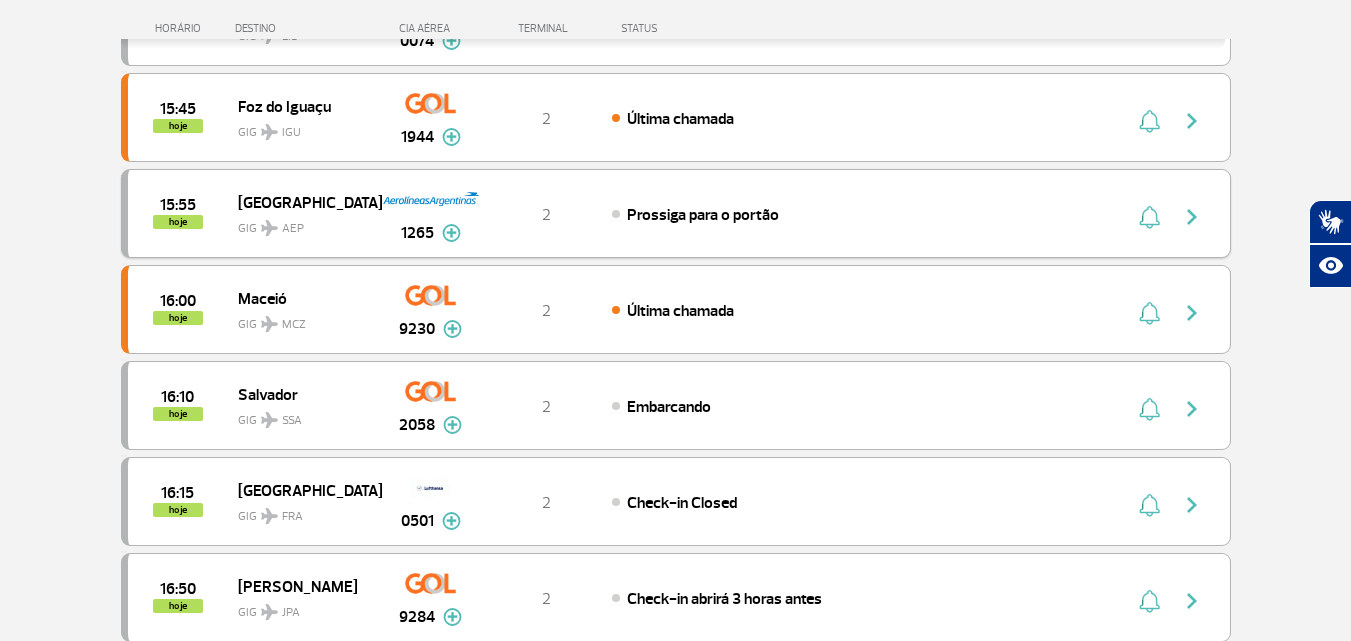scroll, scrollTop: 800, scrollLeft: 0, axis: vertical 